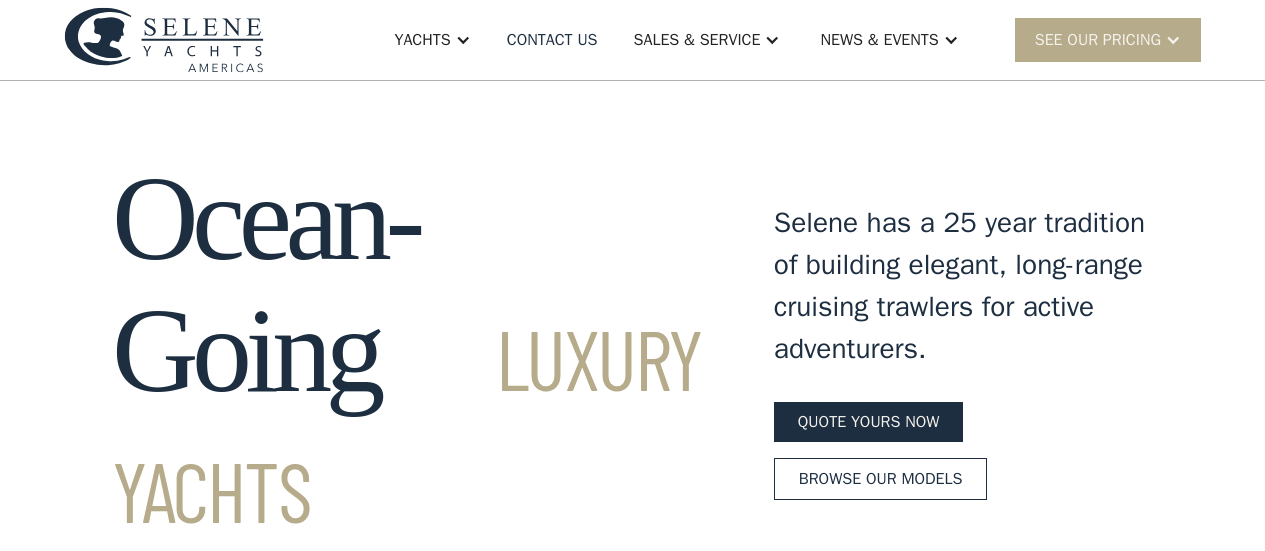 scroll, scrollTop: 0, scrollLeft: 0, axis: both 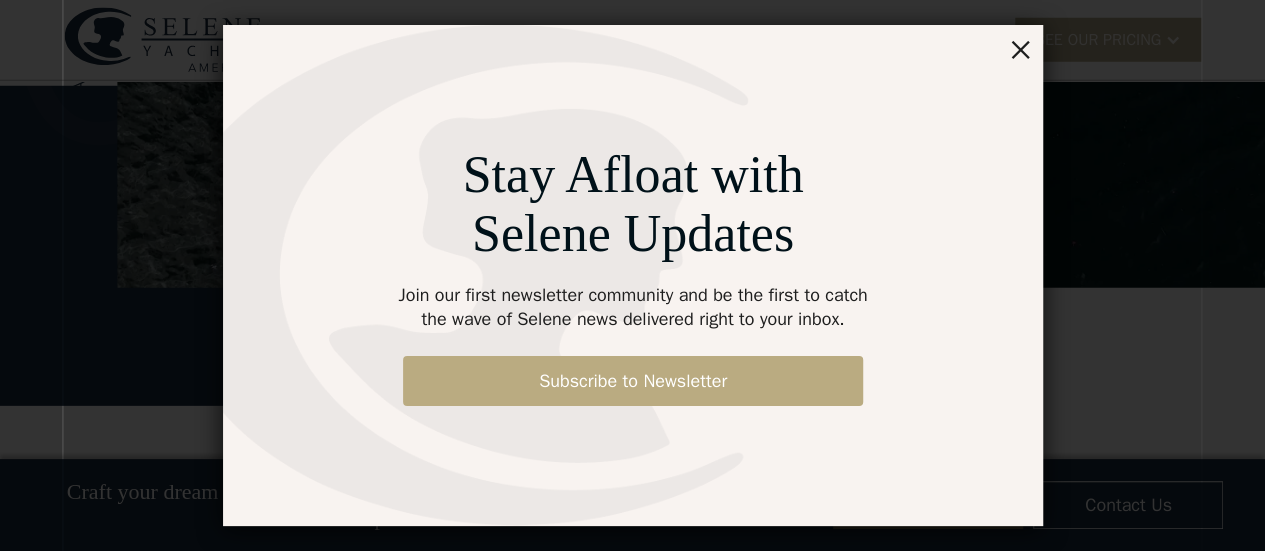 click on "Subscribe to Newsletter" at bounding box center (633, 381) 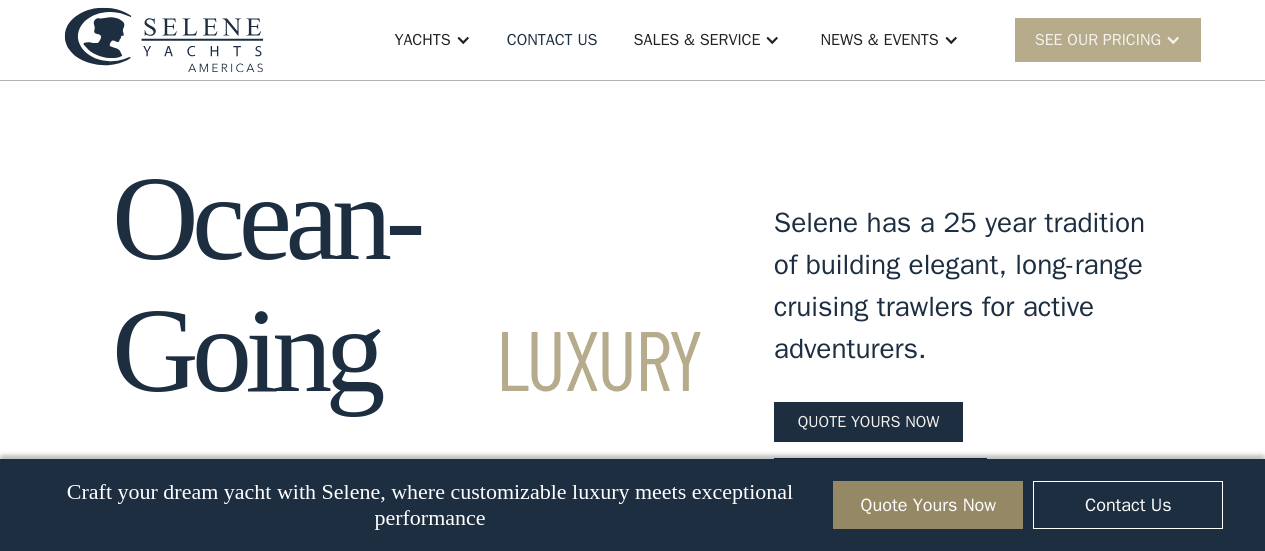 scroll, scrollTop: 10323, scrollLeft: 0, axis: vertical 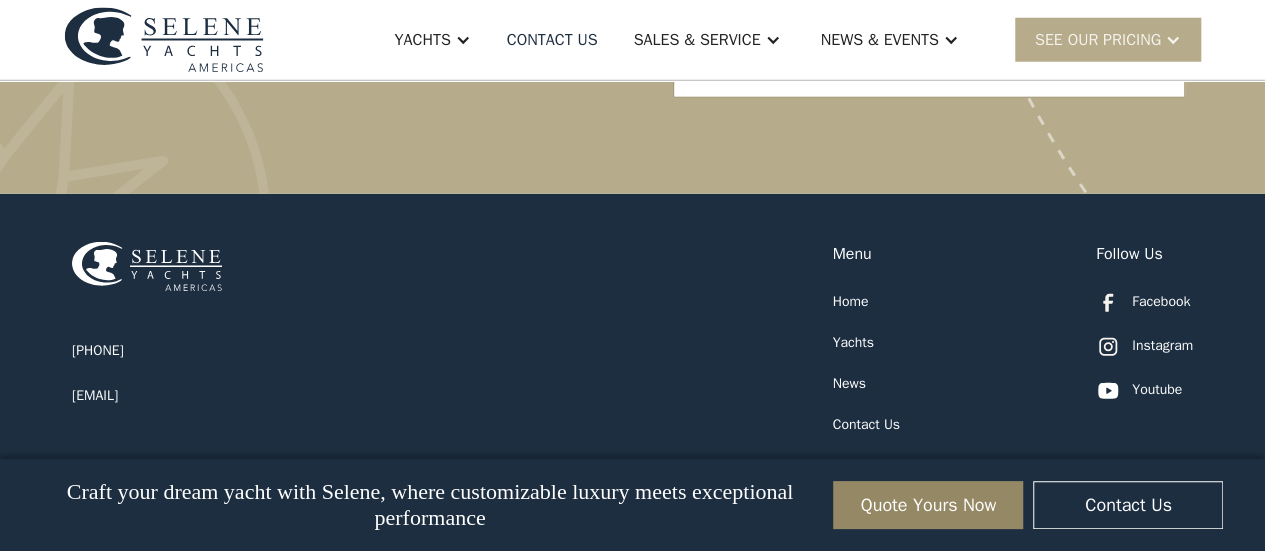 click on "Email *" at bounding box center (929, -356) 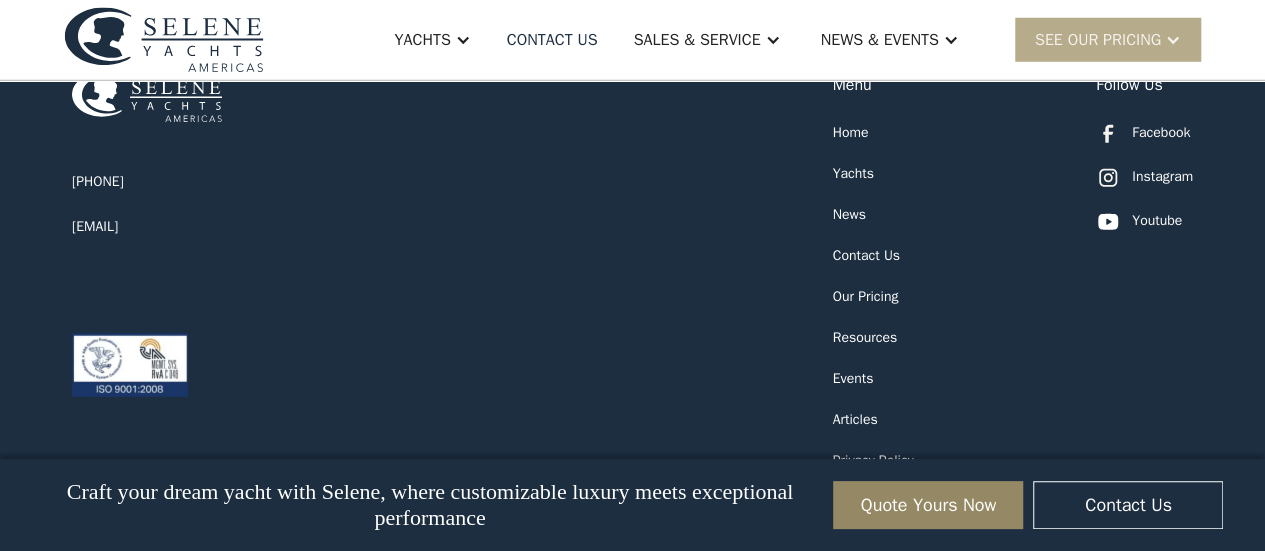 scroll, scrollTop: 10472, scrollLeft: 0, axis: vertical 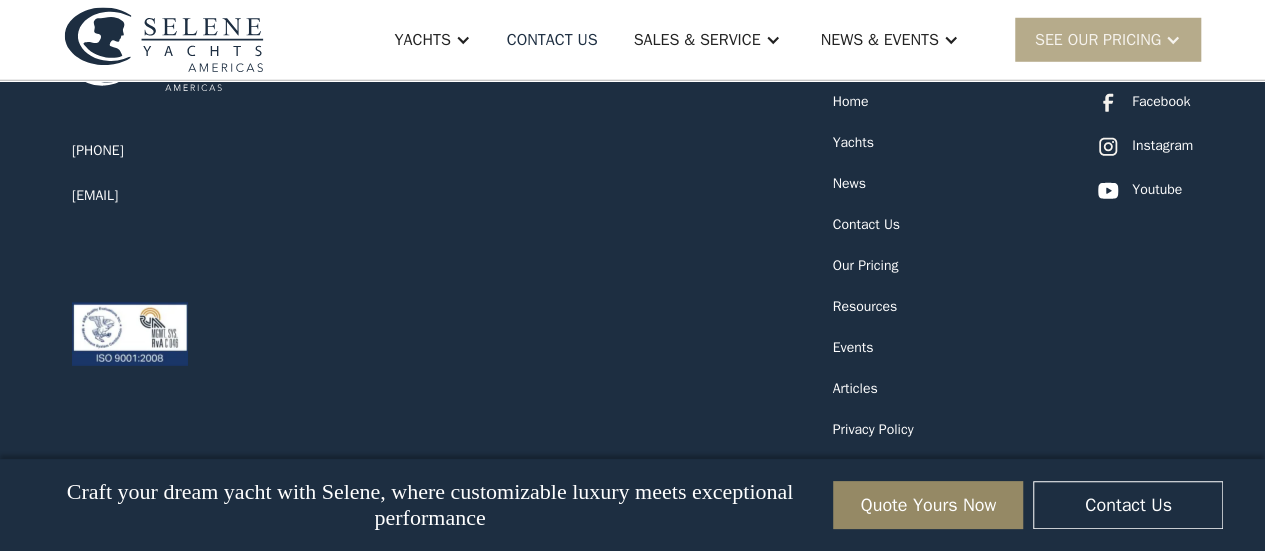click on "*********" at bounding box center [929, -228] 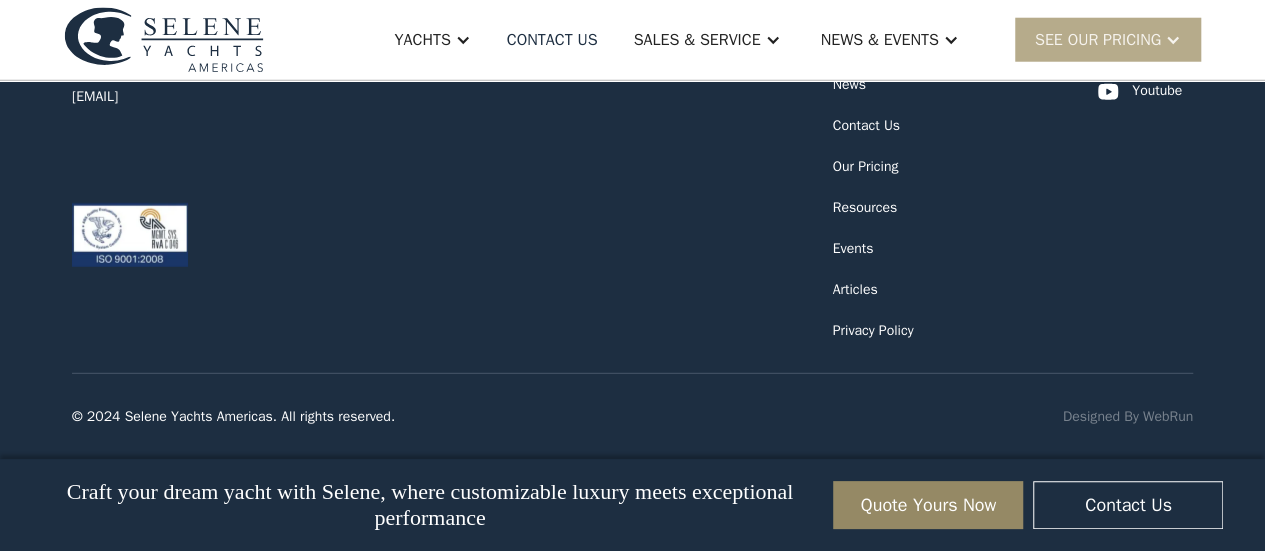 scroll, scrollTop: 10212, scrollLeft: 0, axis: vertical 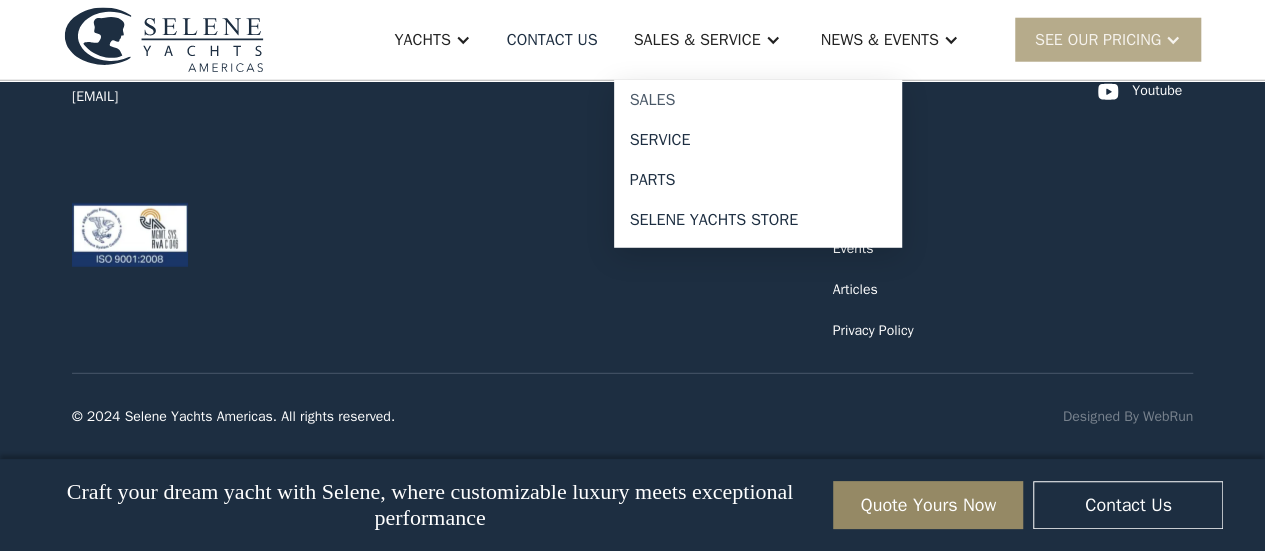 click on "Sales" at bounding box center [758, 100] 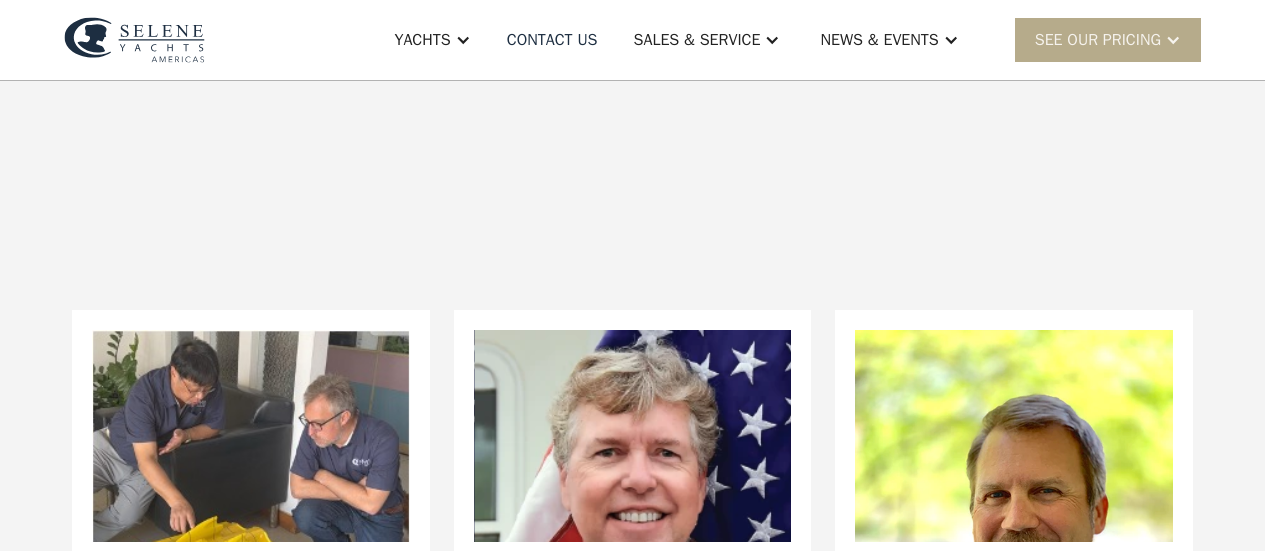 scroll, scrollTop: 0, scrollLeft: 0, axis: both 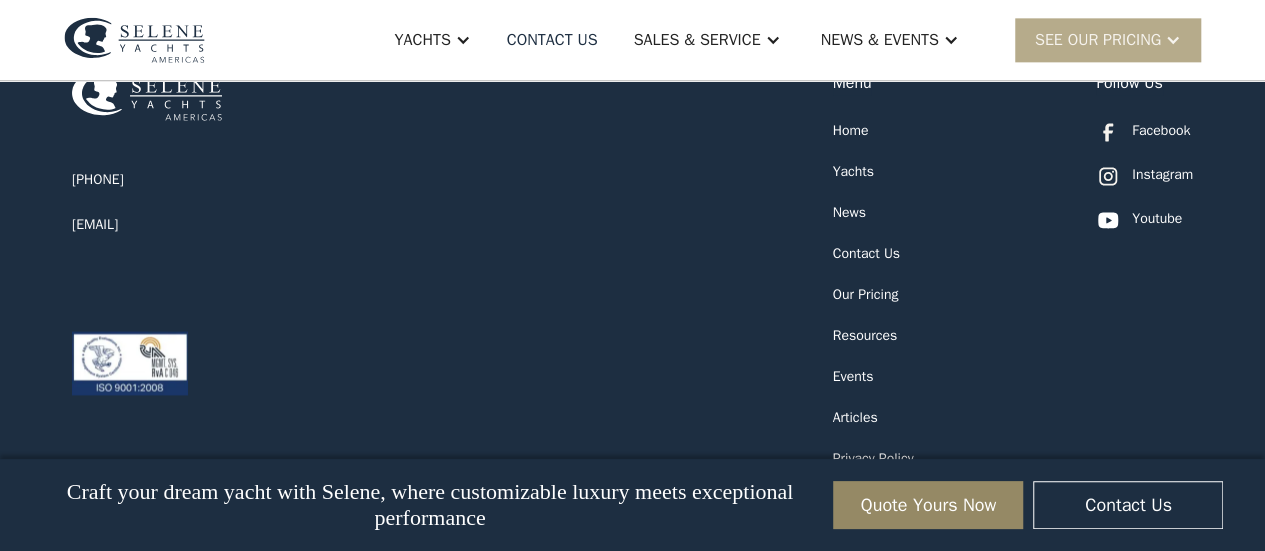 click on "Yachts" at bounding box center (853, 171) 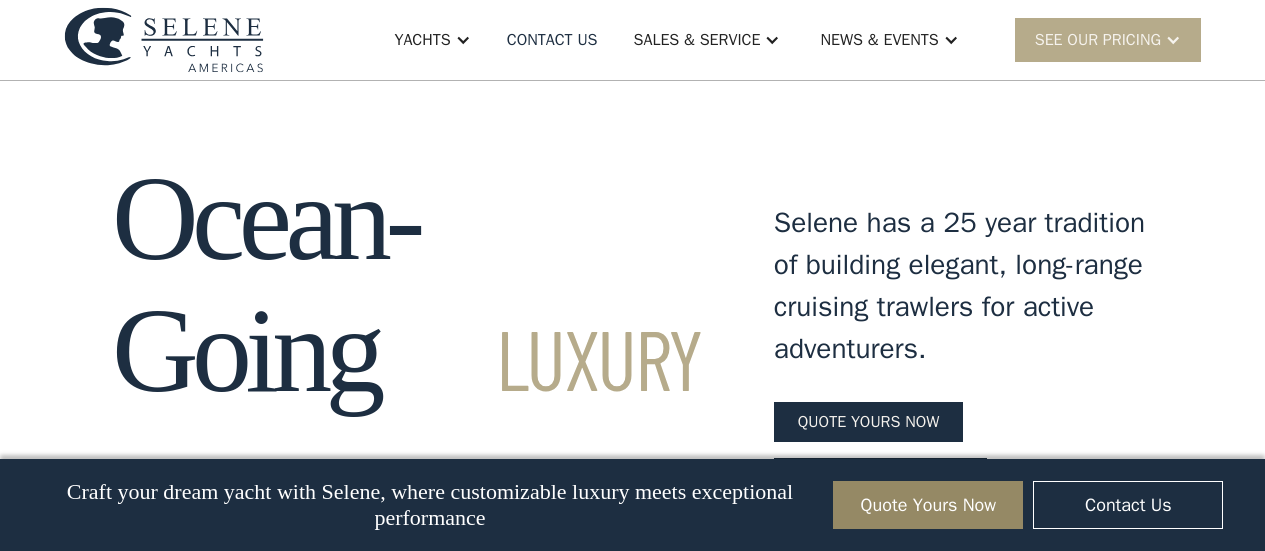 scroll, scrollTop: 3342, scrollLeft: 0, axis: vertical 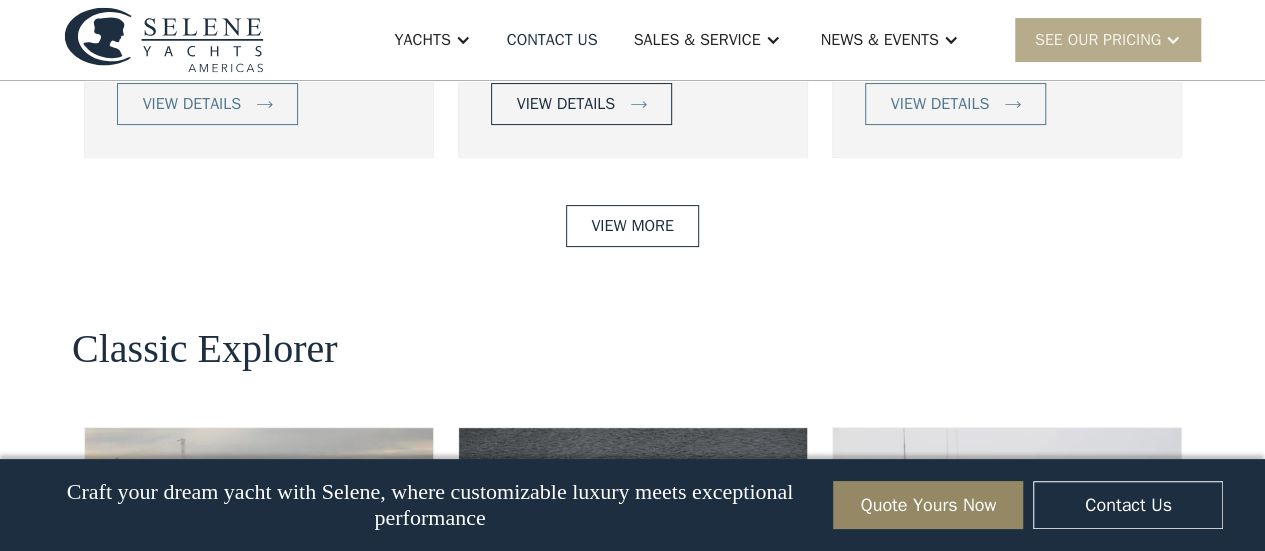 click on "view details" at bounding box center [566, 104] 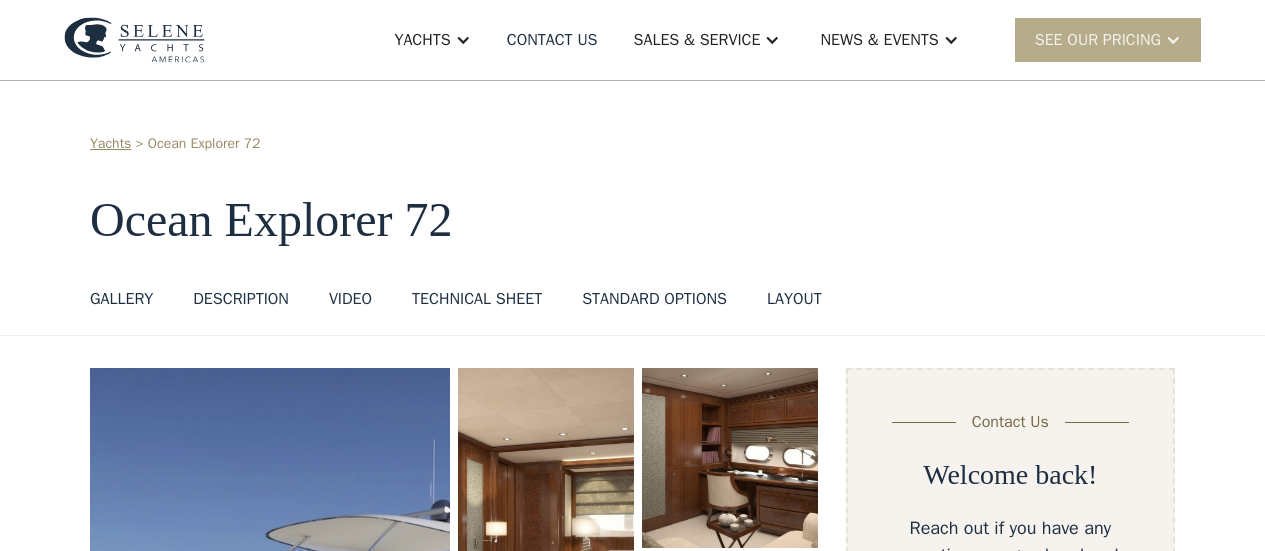 scroll, scrollTop: 0, scrollLeft: 0, axis: both 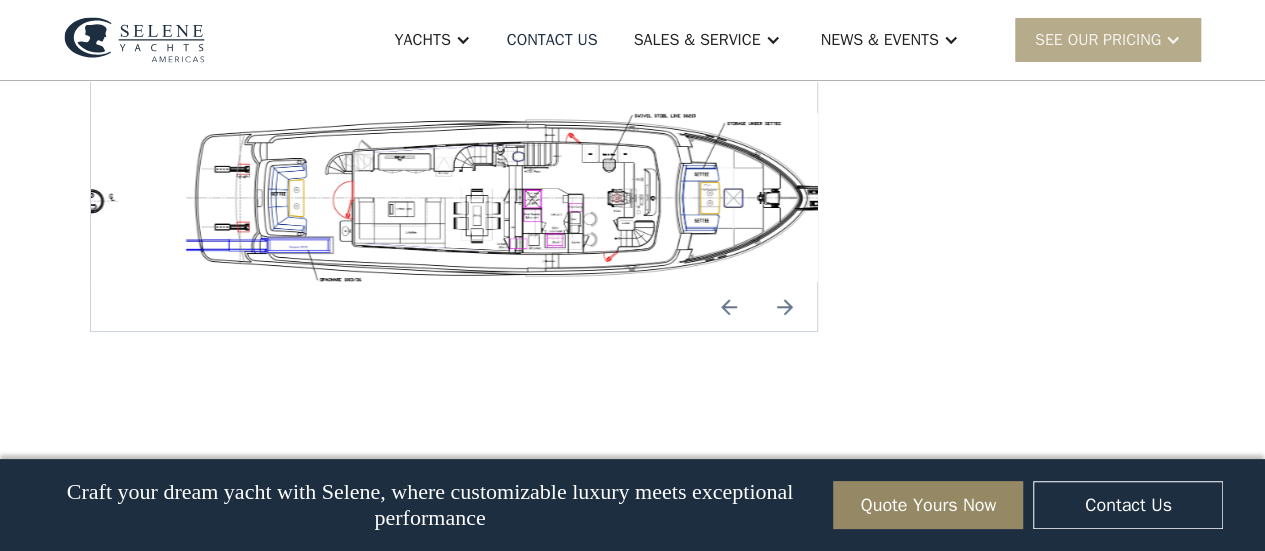 click at bounding box center [729, 307] 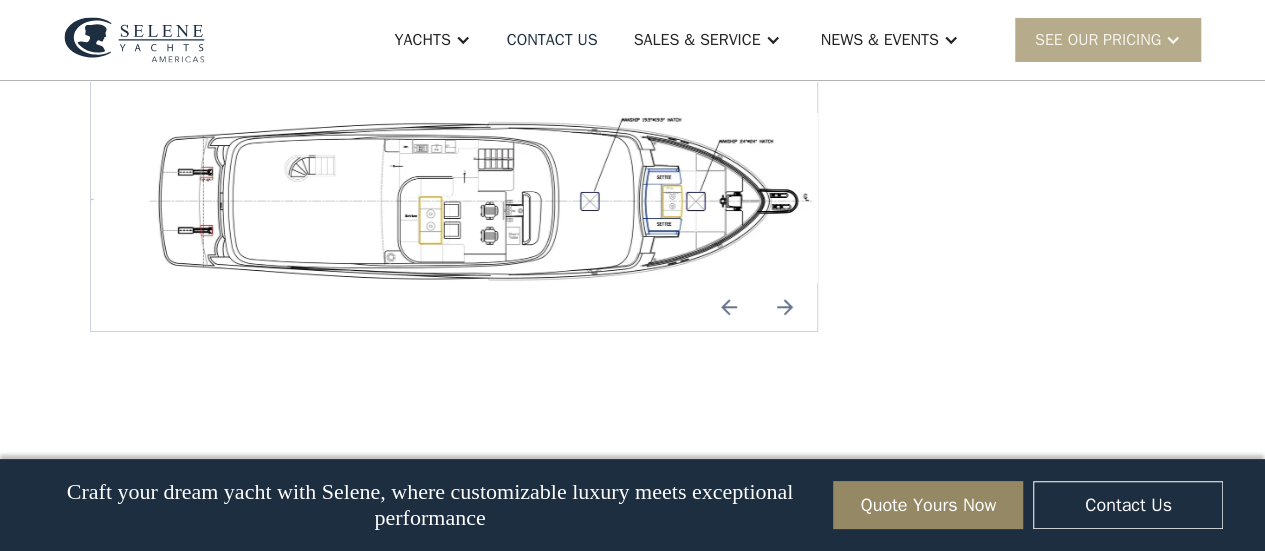 click at bounding box center (729, 307) 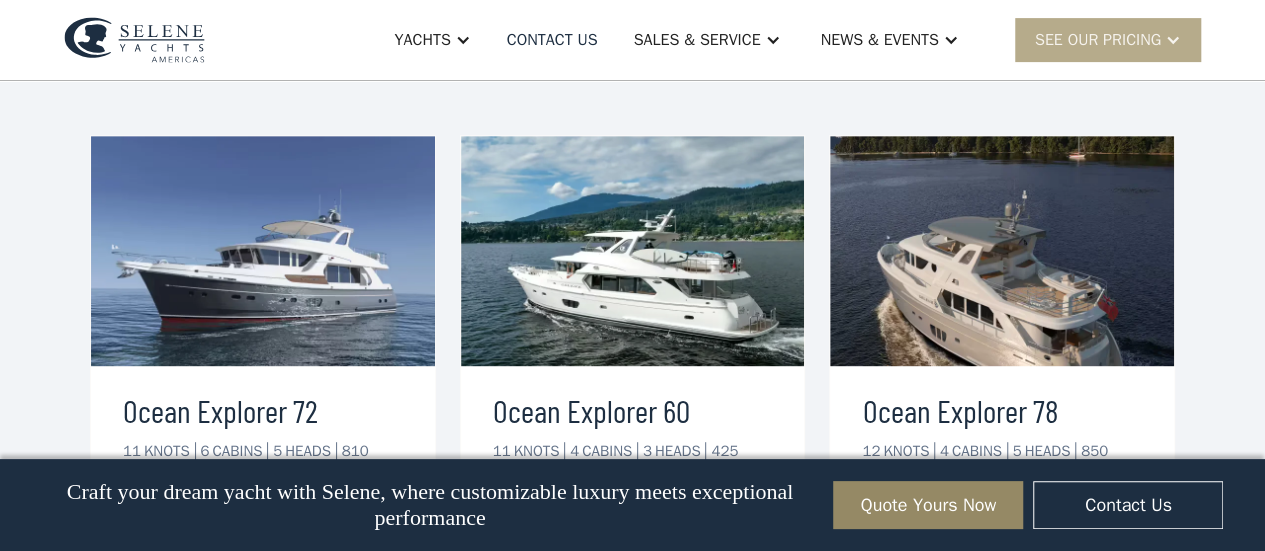 scroll, scrollTop: 4199, scrollLeft: 0, axis: vertical 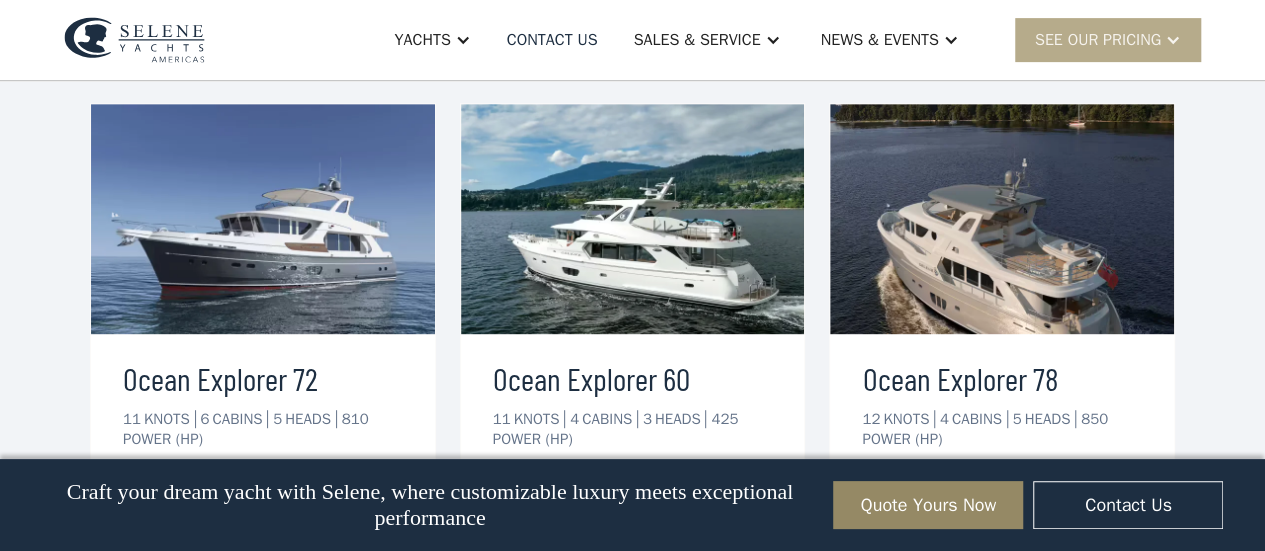 click at bounding box center (263, 219) 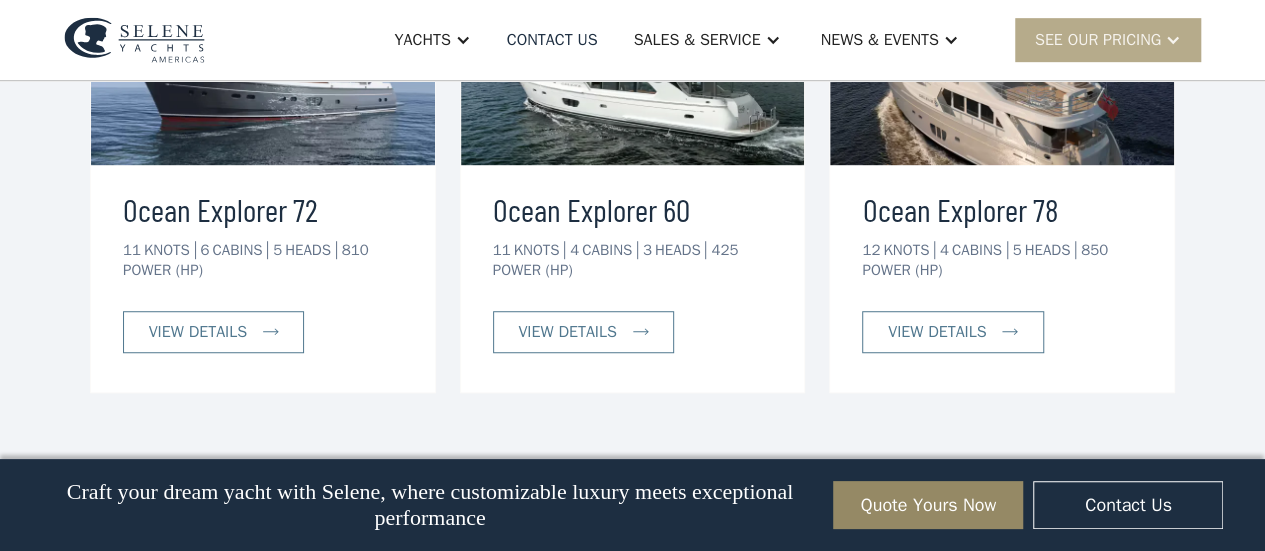 scroll, scrollTop: 4399, scrollLeft: 0, axis: vertical 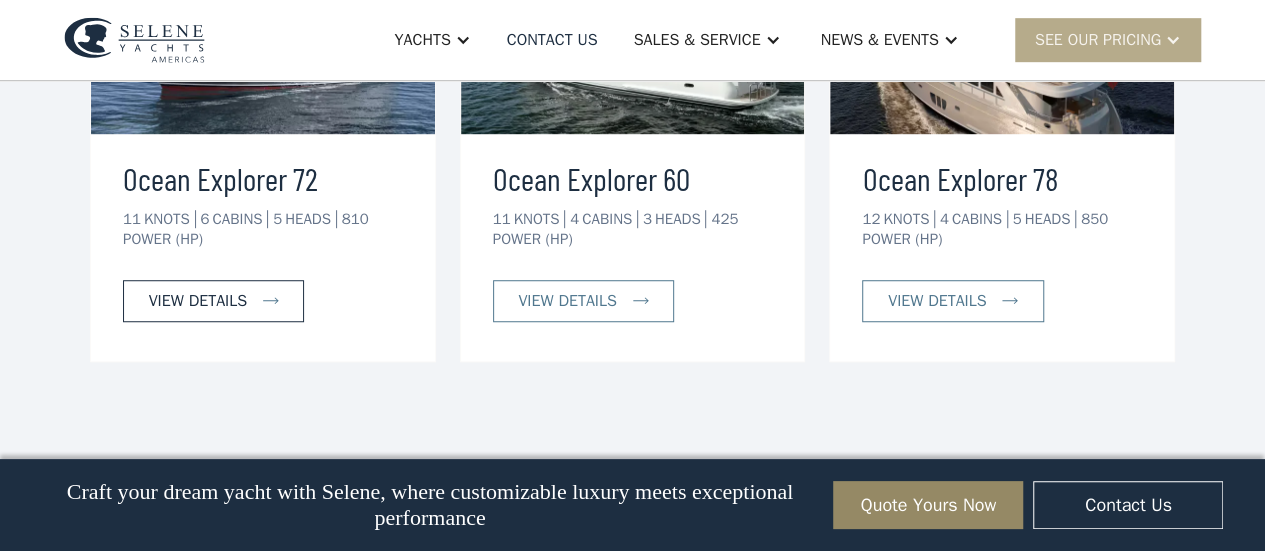 click on "view details" at bounding box center (198, 301) 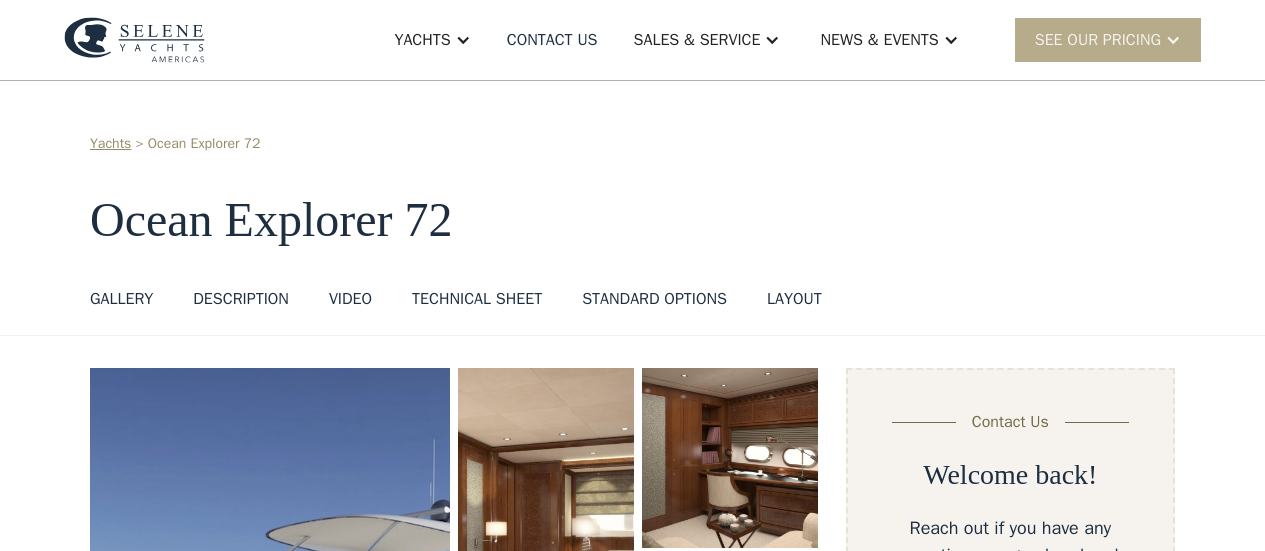 scroll, scrollTop: 0, scrollLeft: 0, axis: both 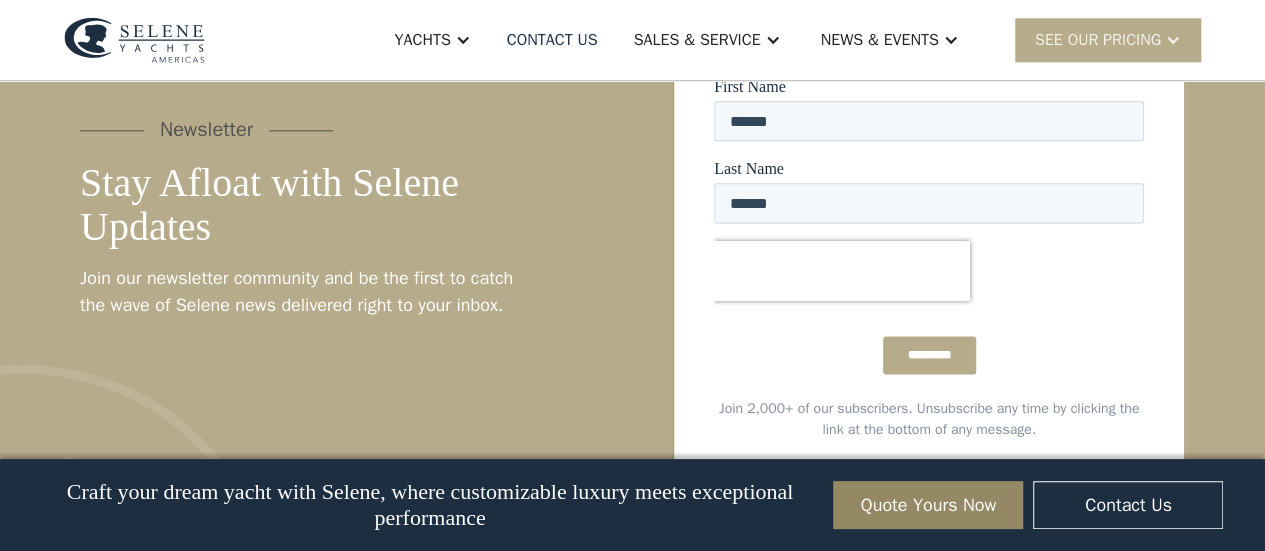 click on "*********" at bounding box center [929, 355] 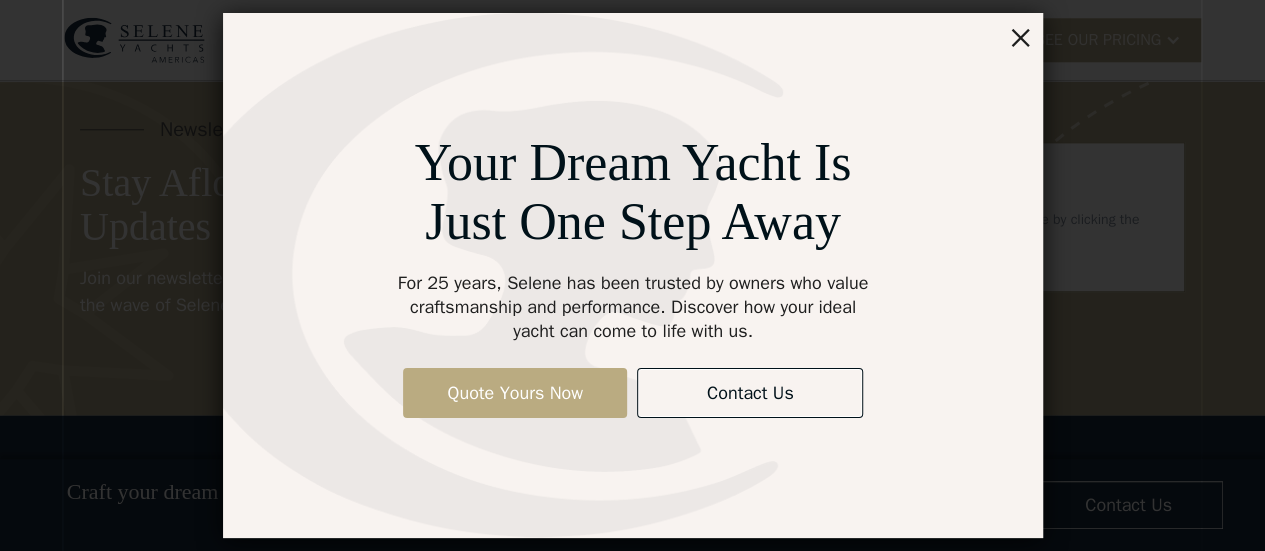 click on "Quote Yours Now" at bounding box center [515, 393] 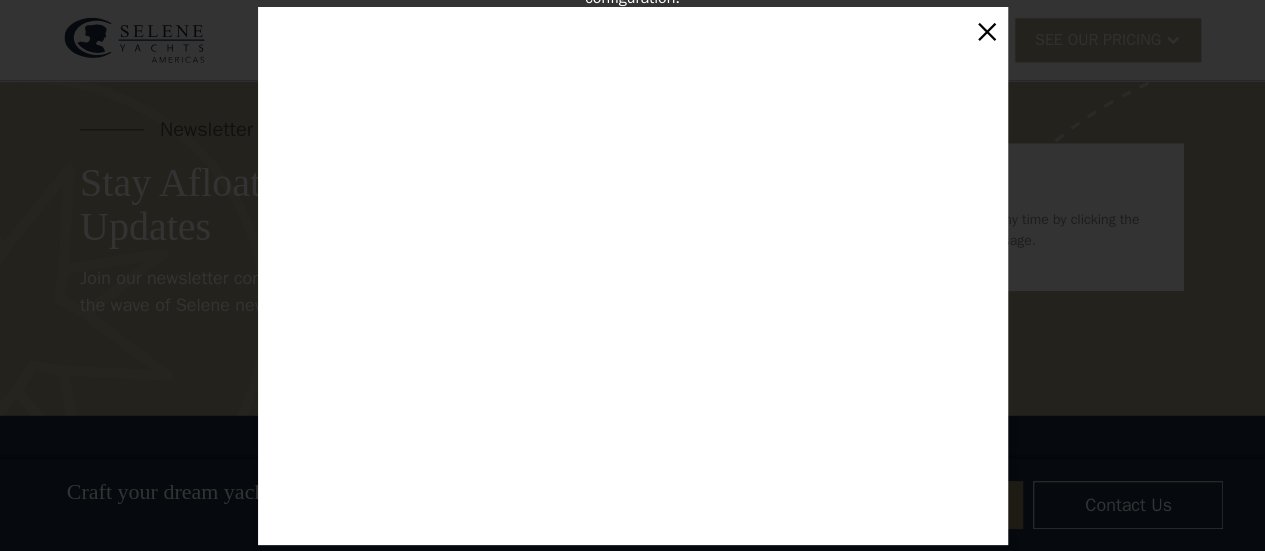 scroll, scrollTop: 5, scrollLeft: 0, axis: vertical 